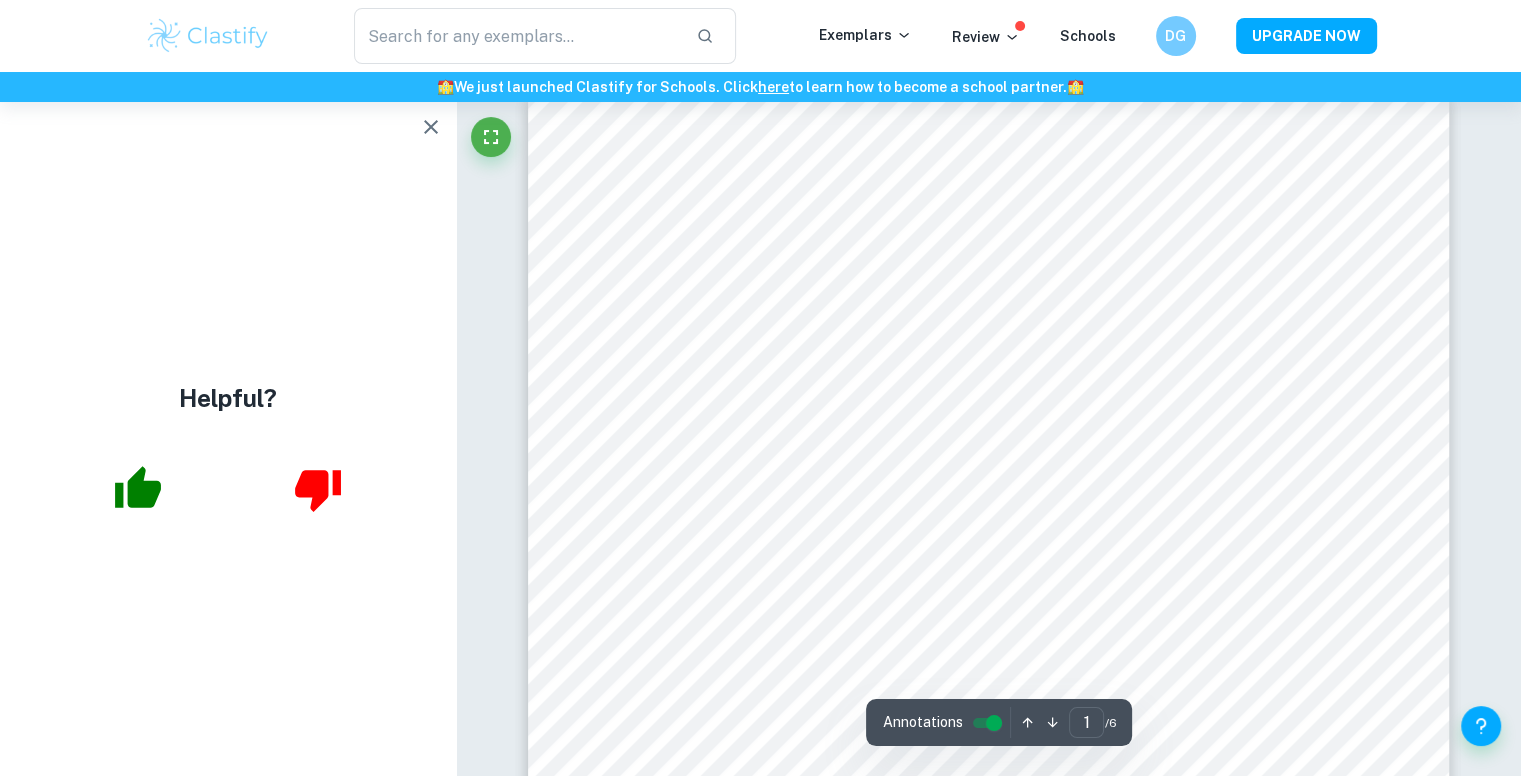 scroll, scrollTop: 0, scrollLeft: 0, axis: both 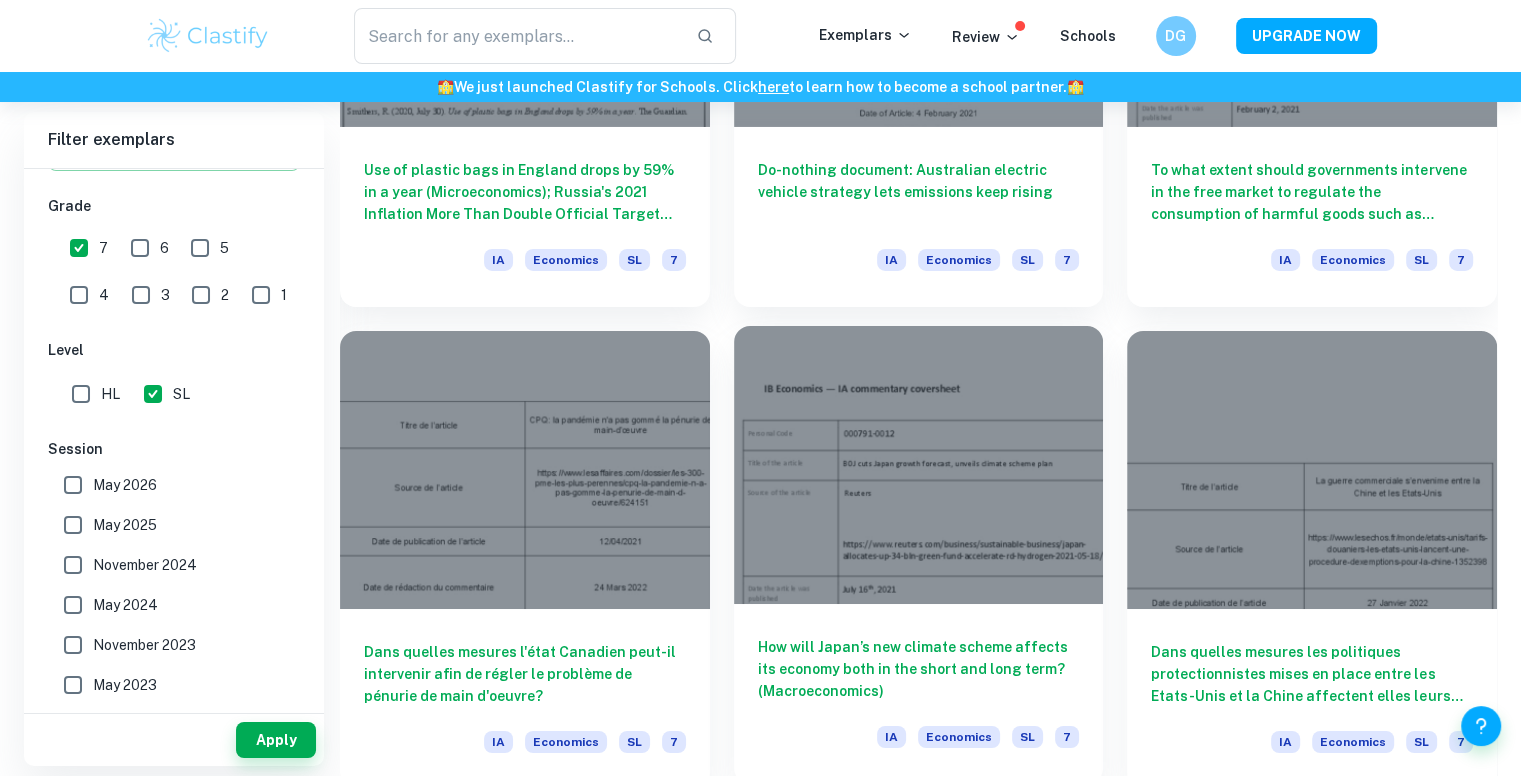 click at bounding box center [919, 464] 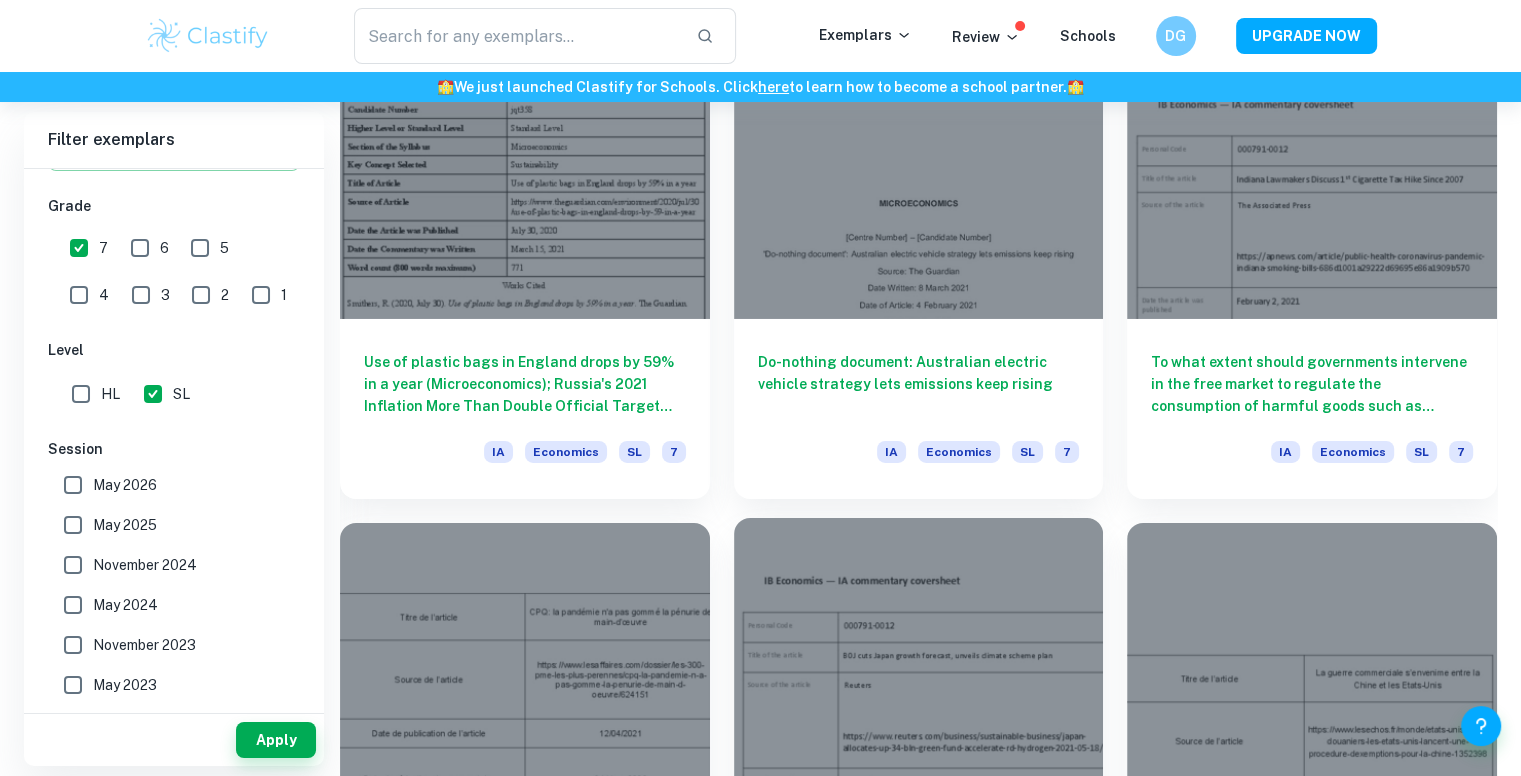 scroll, scrollTop: 6883, scrollLeft: 0, axis: vertical 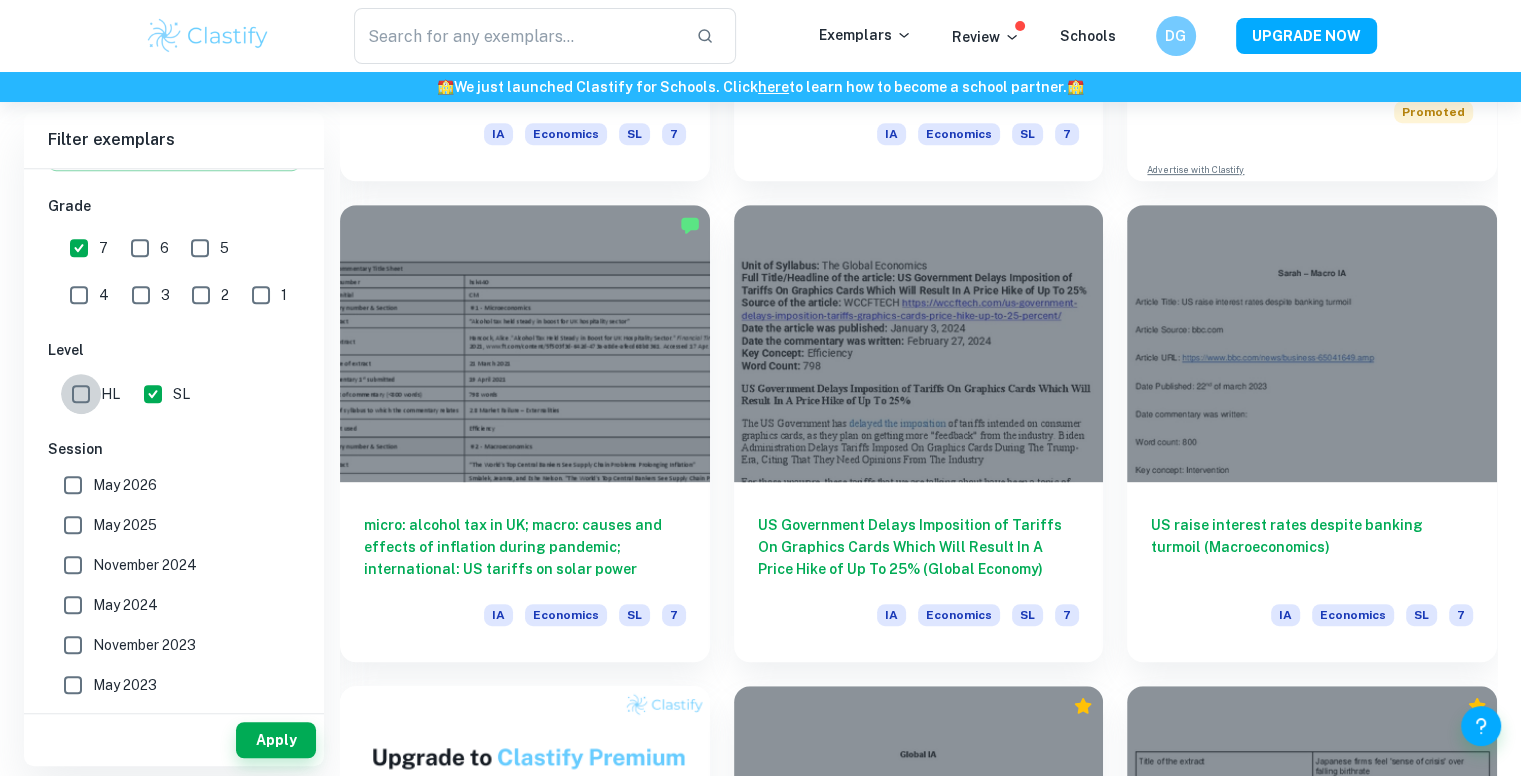click on "HL" at bounding box center (81, 394) 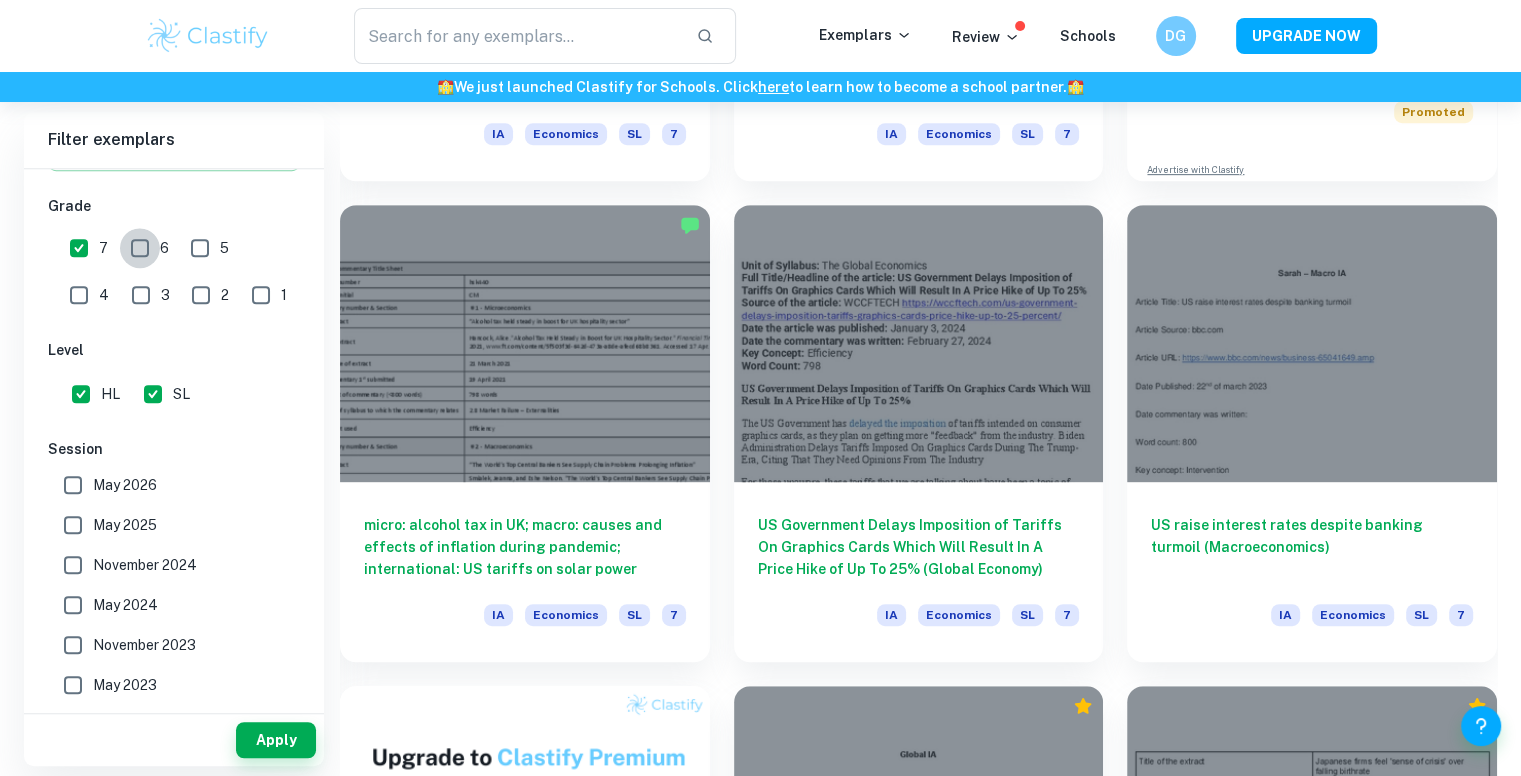 click on "6" at bounding box center (140, 248) 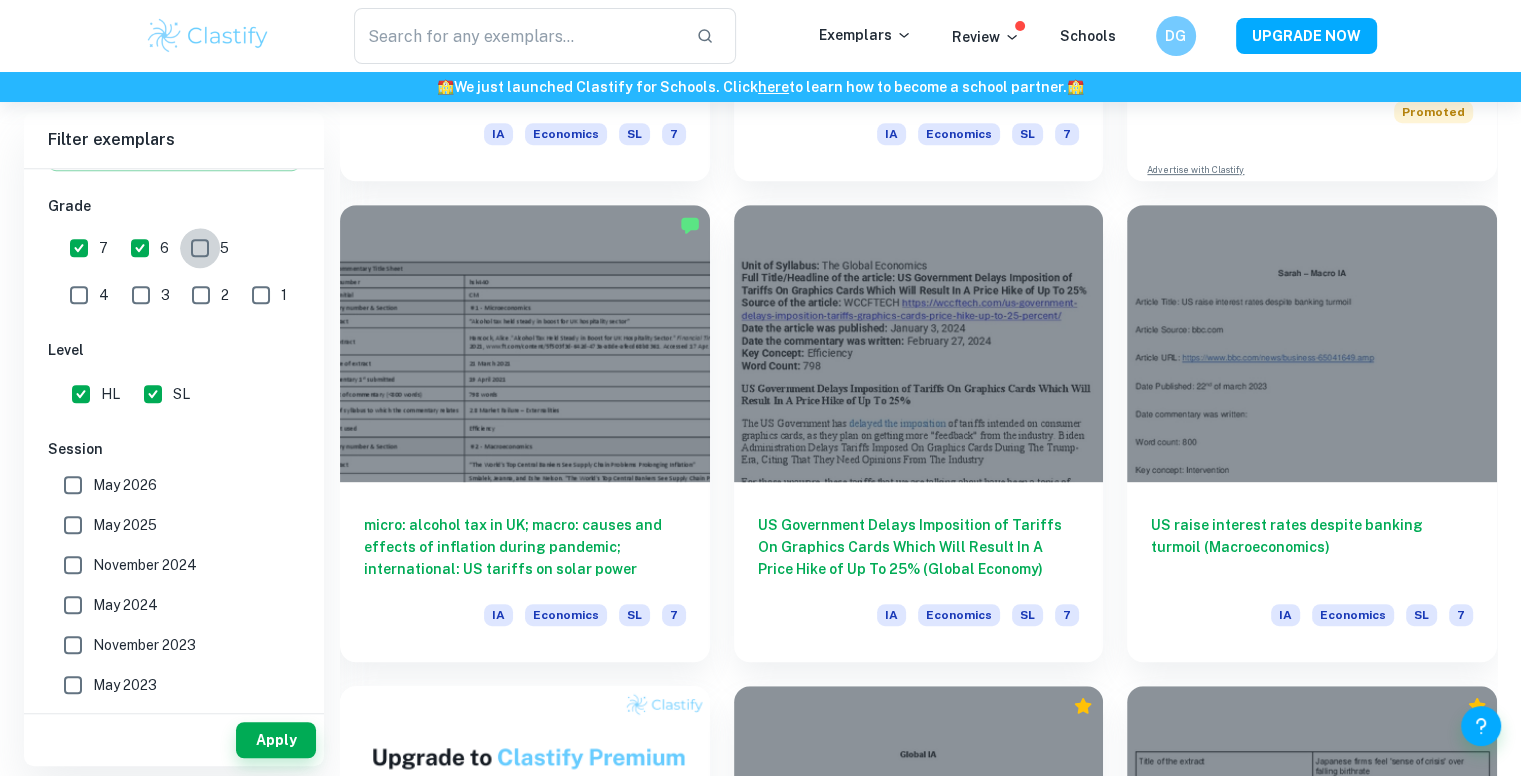 click on "5" at bounding box center [200, 248] 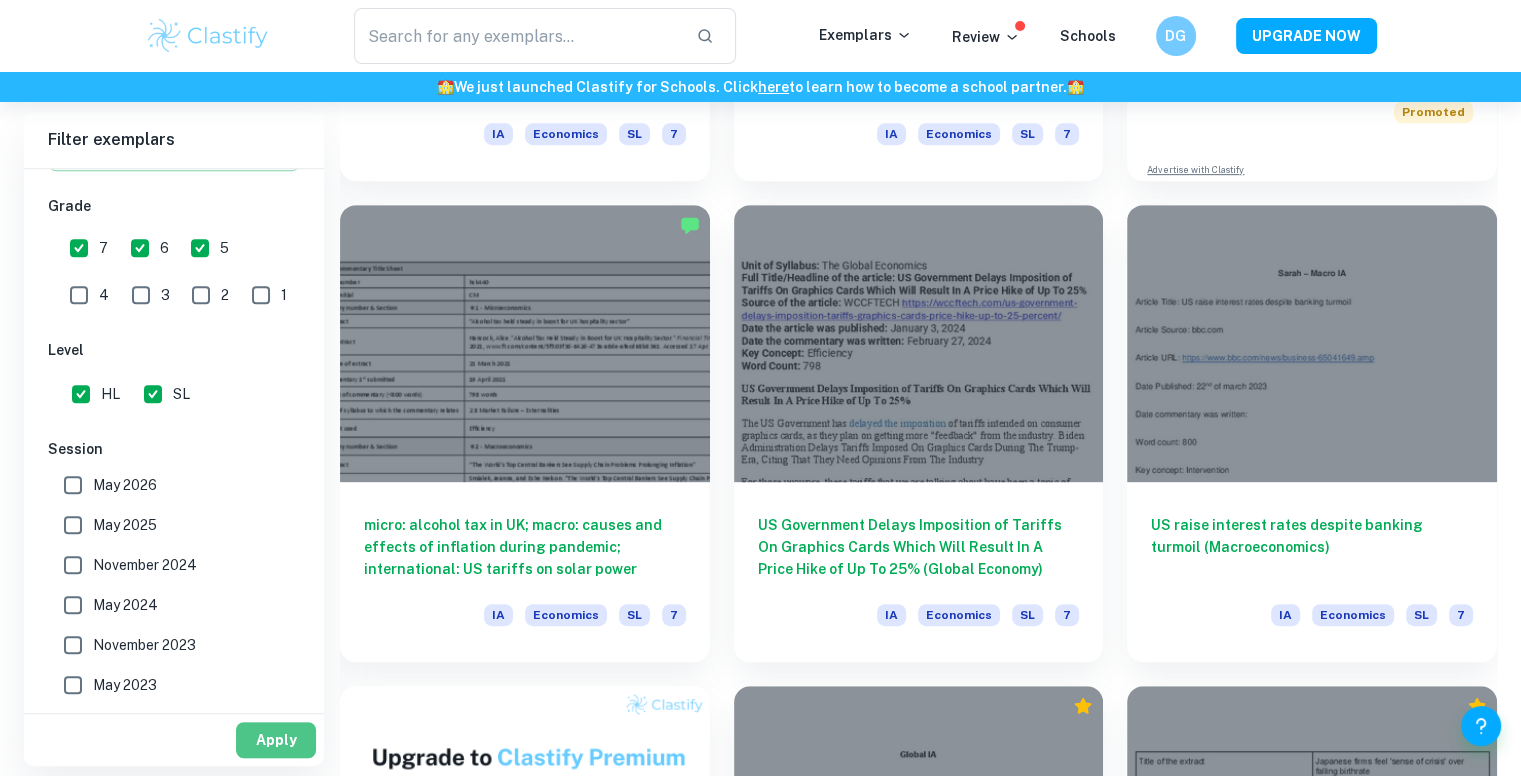 click on "Apply" at bounding box center (276, 740) 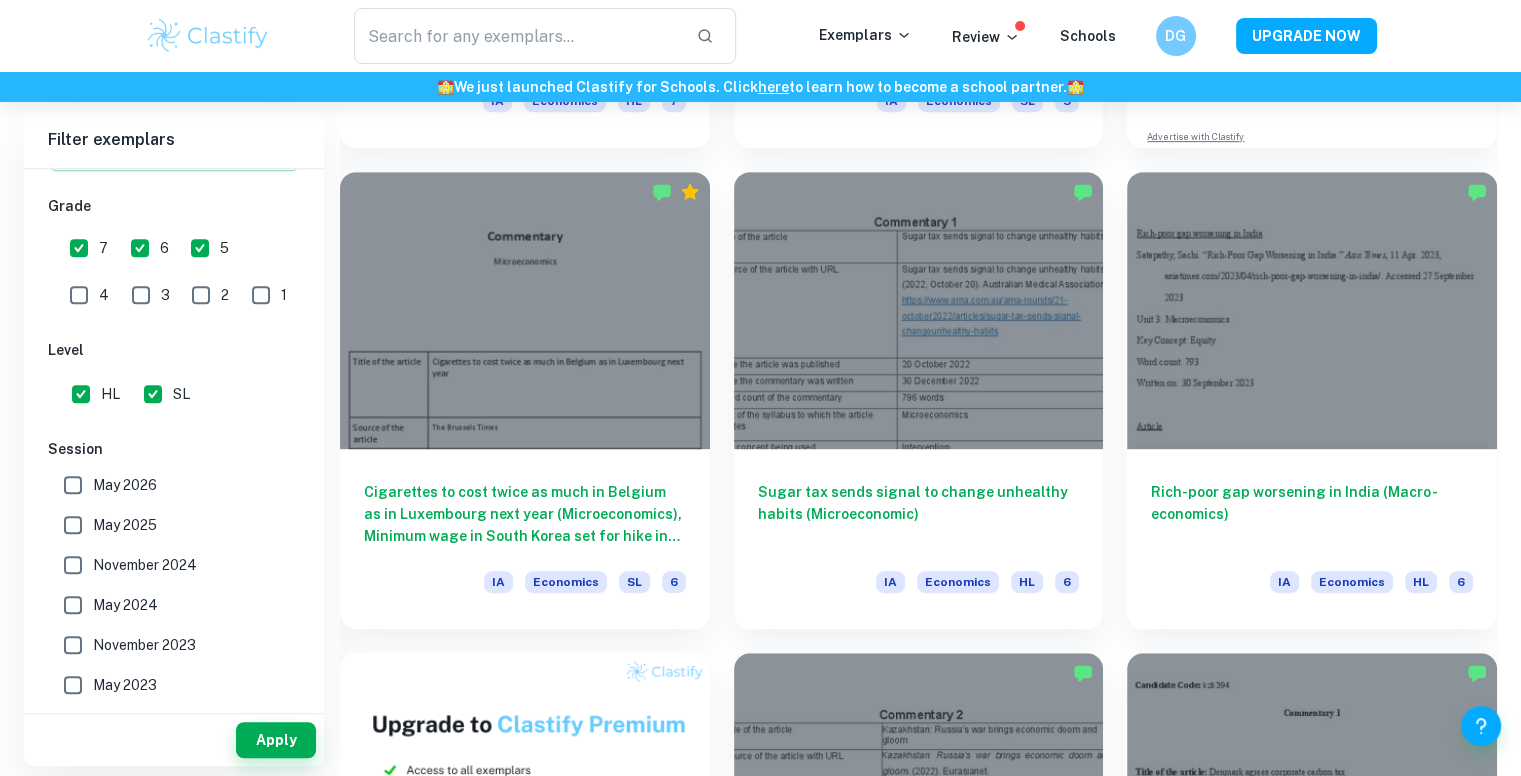 scroll, scrollTop: 991, scrollLeft: 0, axis: vertical 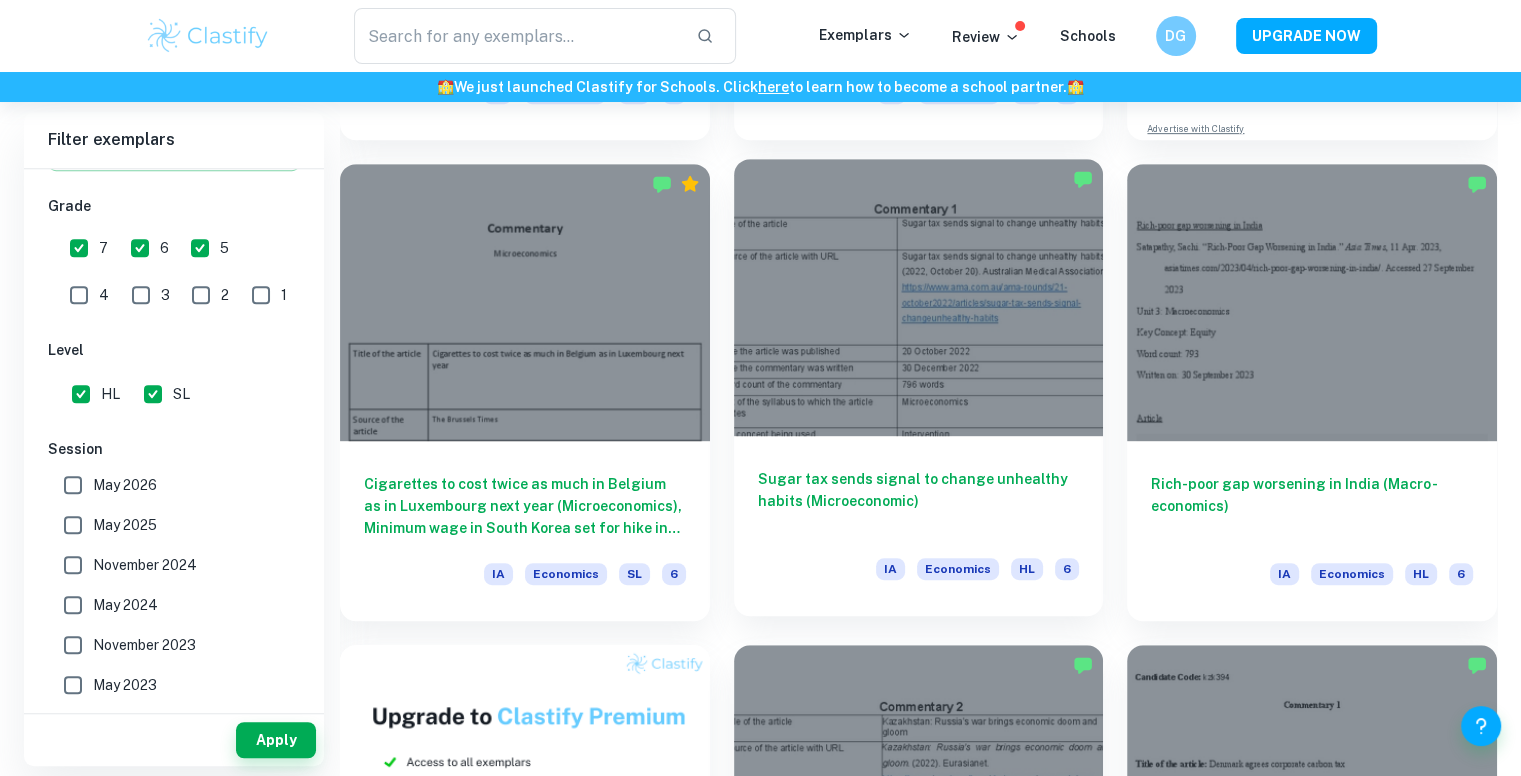 click at bounding box center (919, 297) 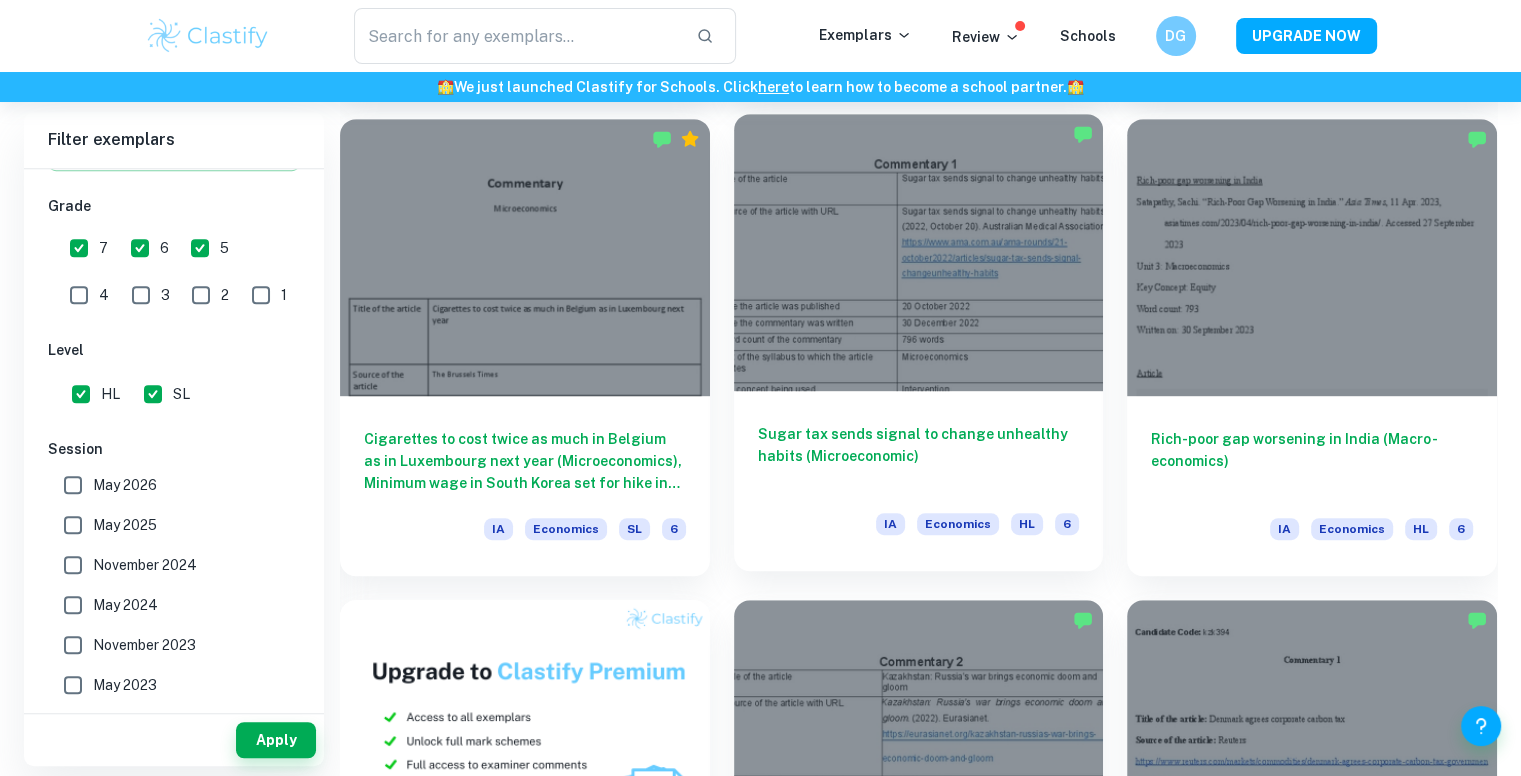 scroll, scrollTop: 1059, scrollLeft: 0, axis: vertical 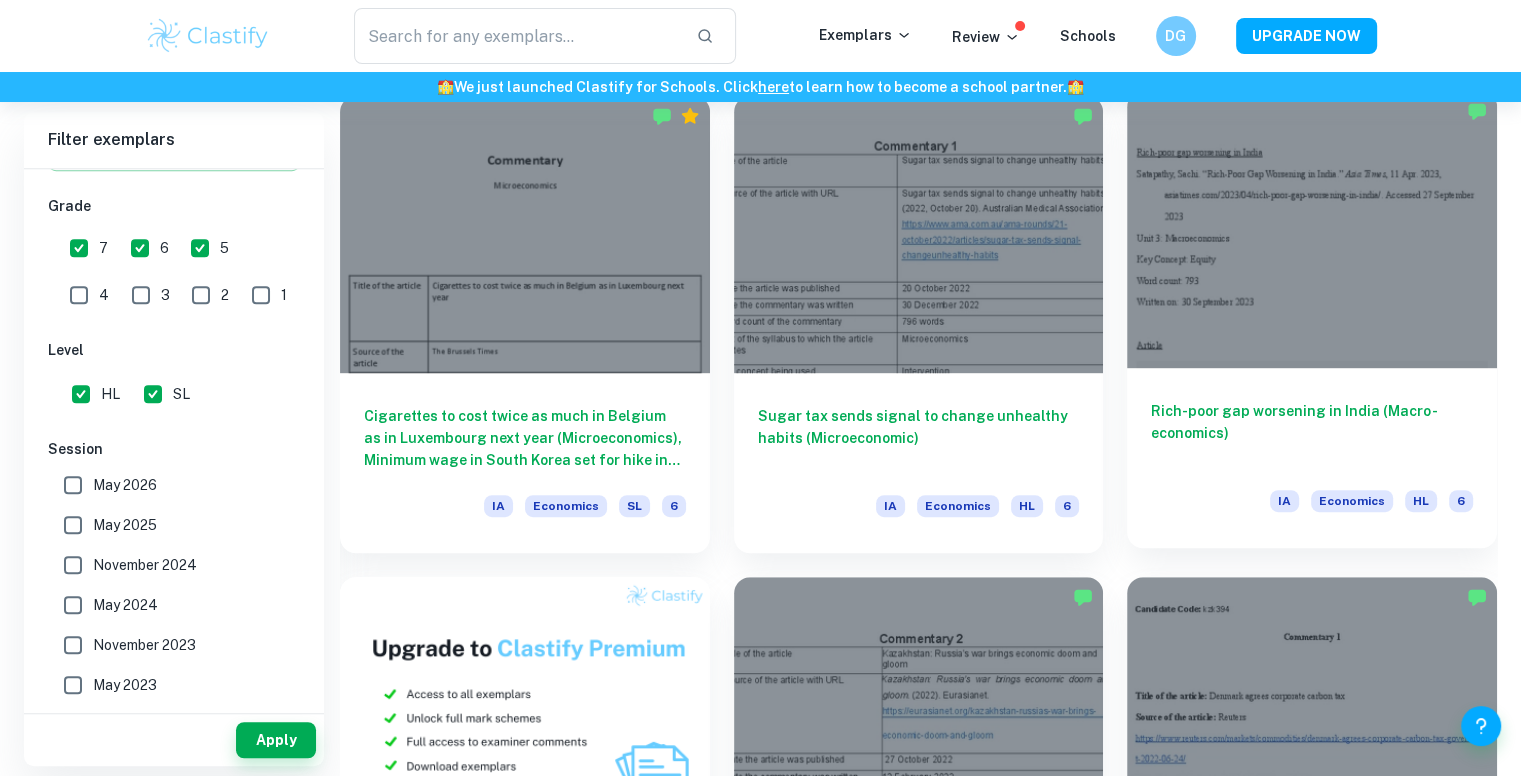 click at bounding box center [1312, 229] 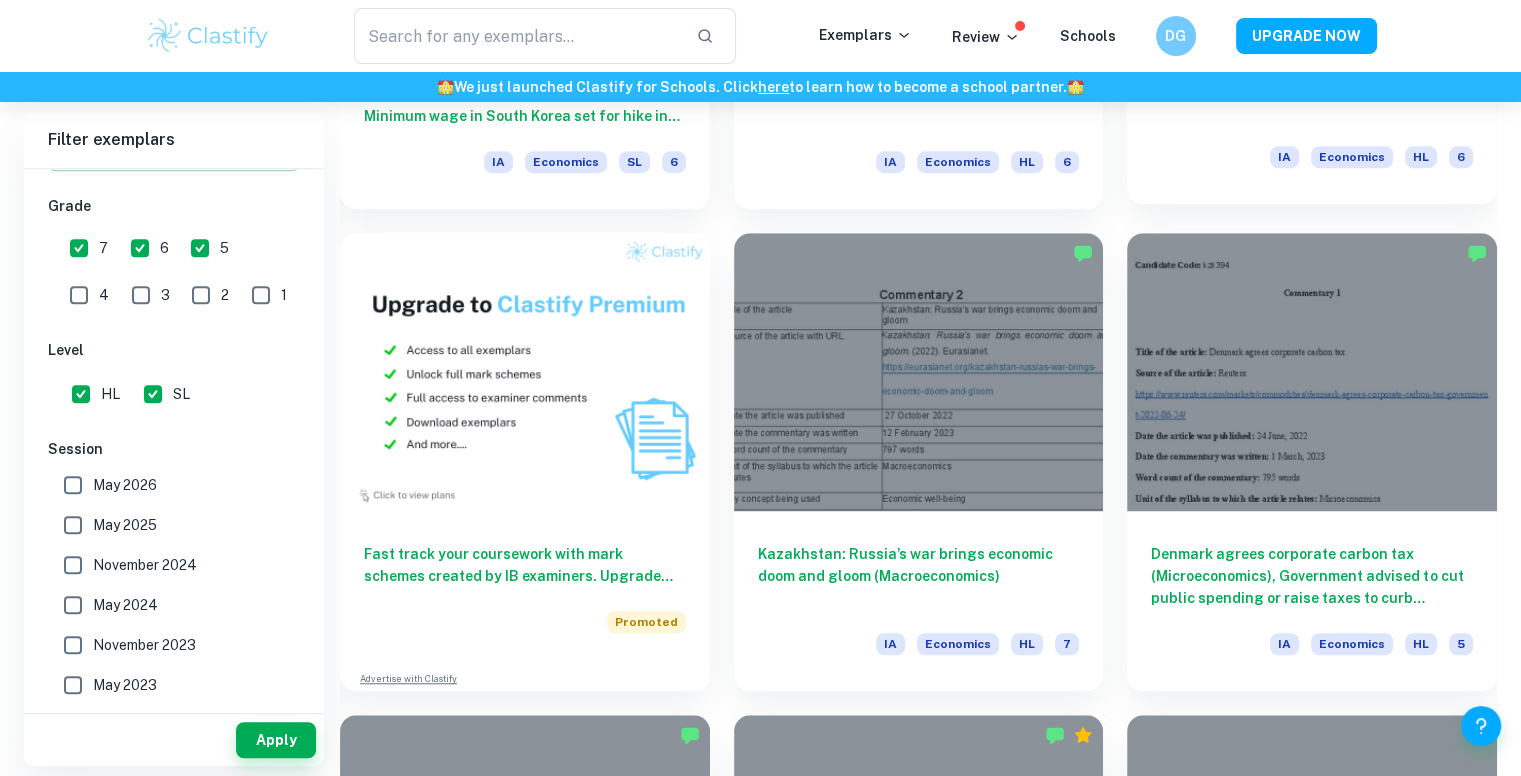 scroll, scrollTop: 1408, scrollLeft: 0, axis: vertical 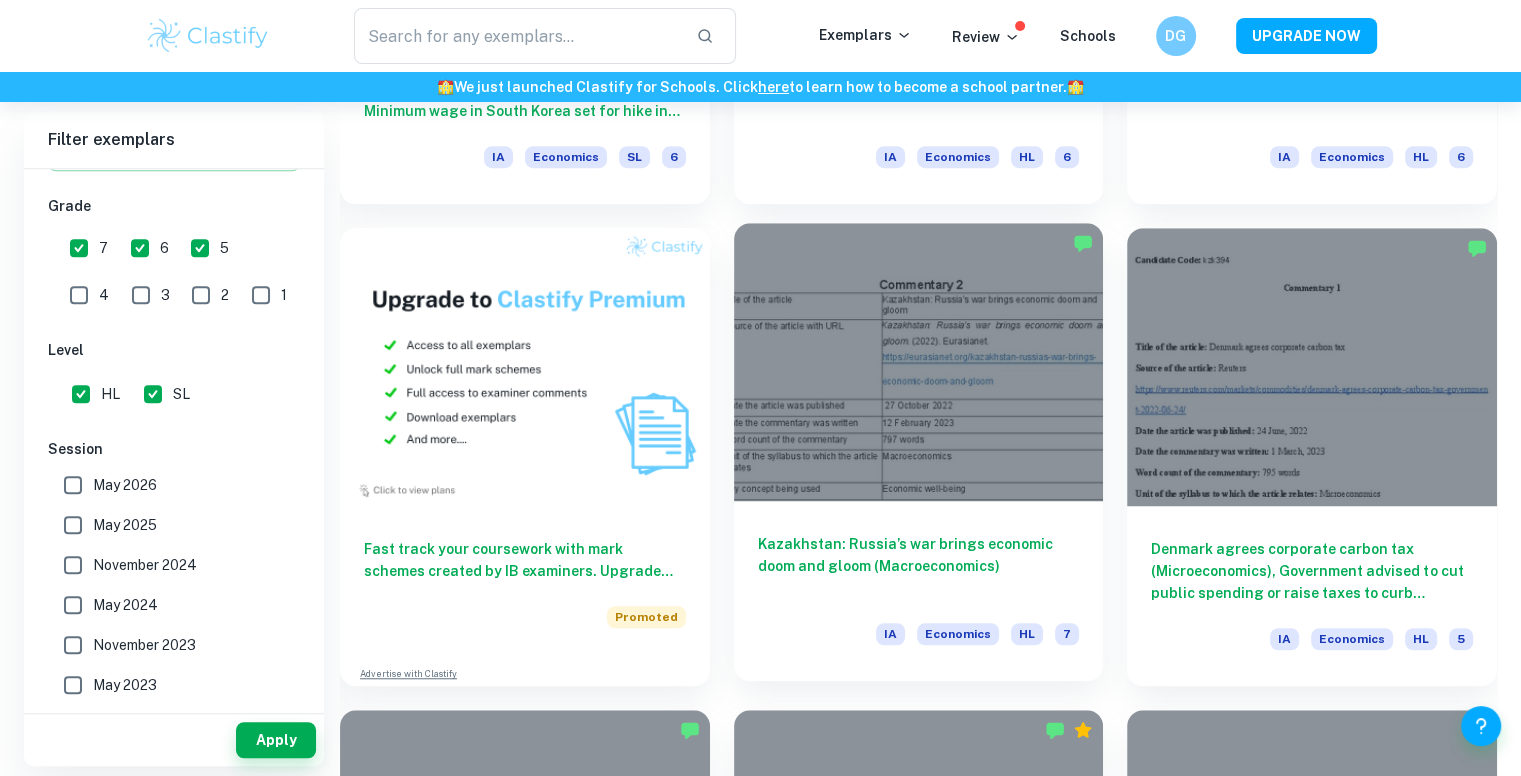 click at bounding box center (919, 361) 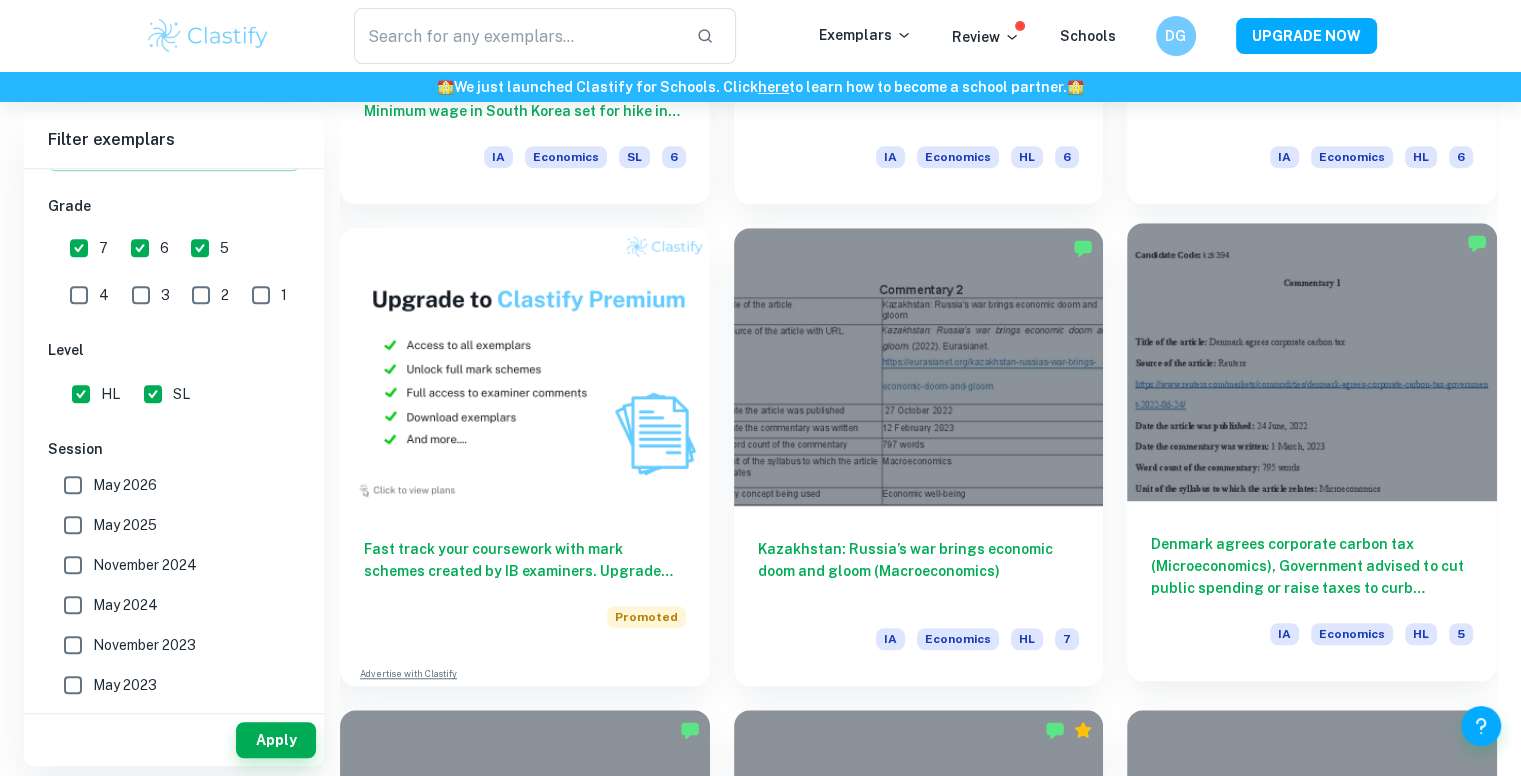 click at bounding box center (1312, 361) 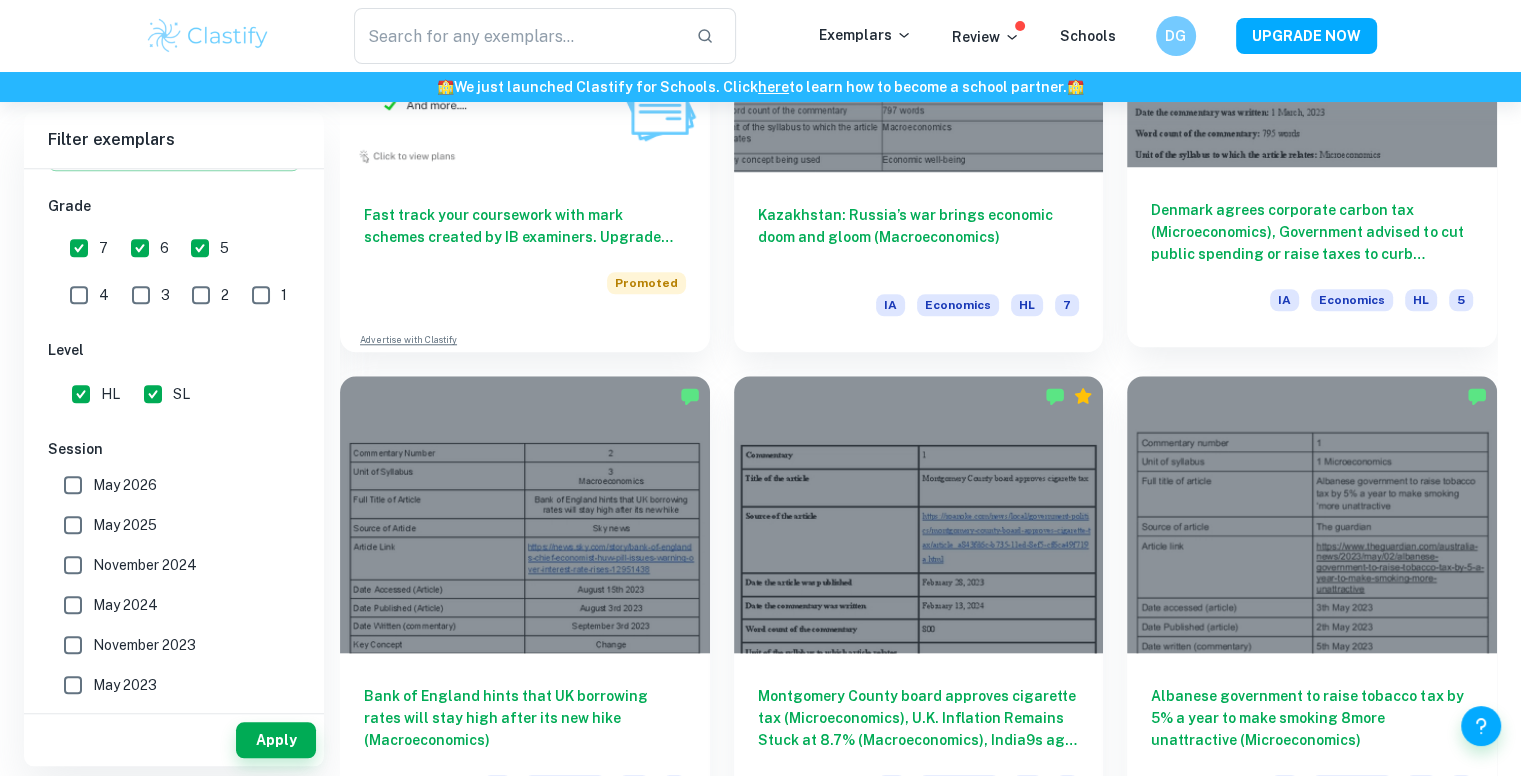 scroll, scrollTop: 1764, scrollLeft: 0, axis: vertical 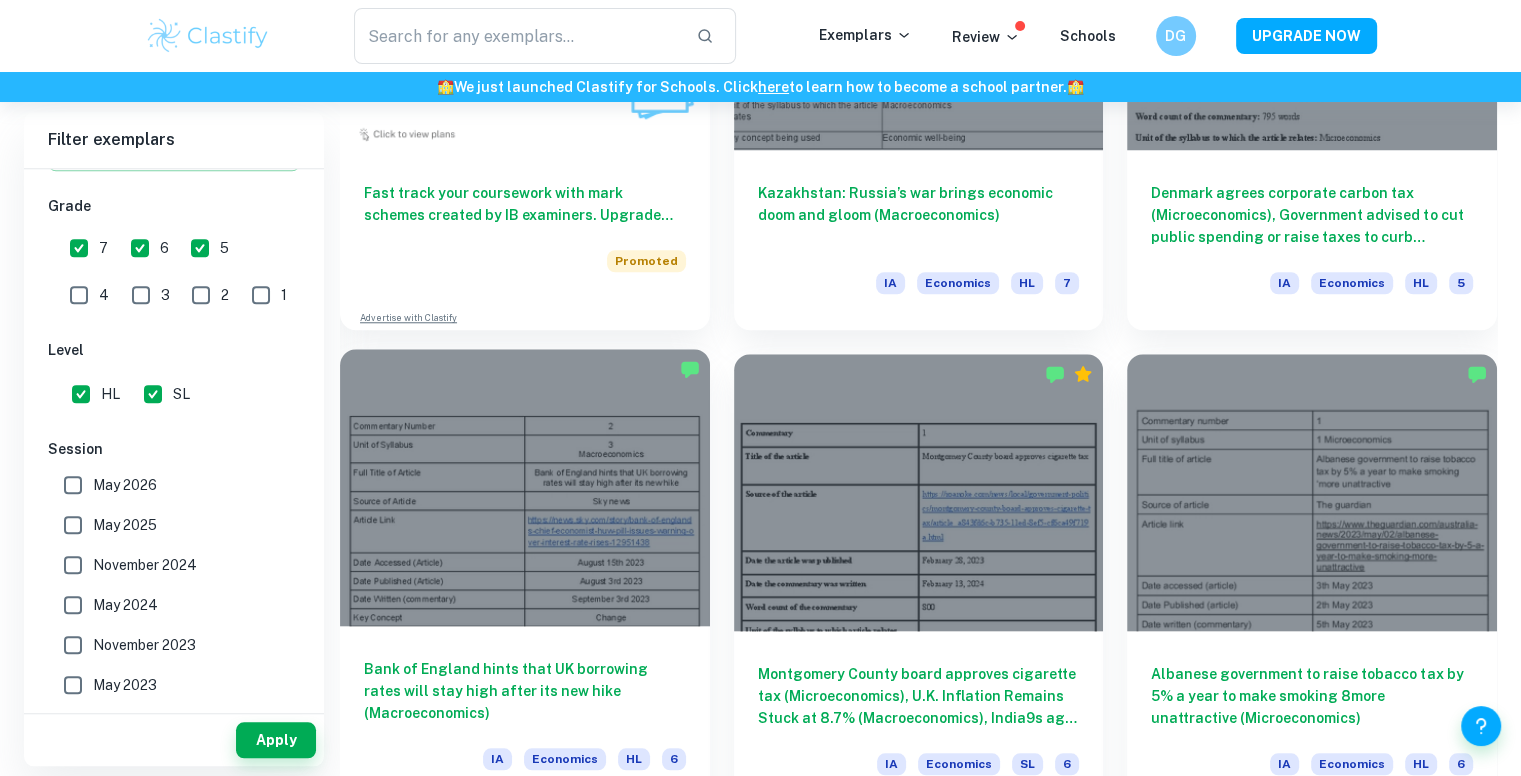 click at bounding box center (525, 487) 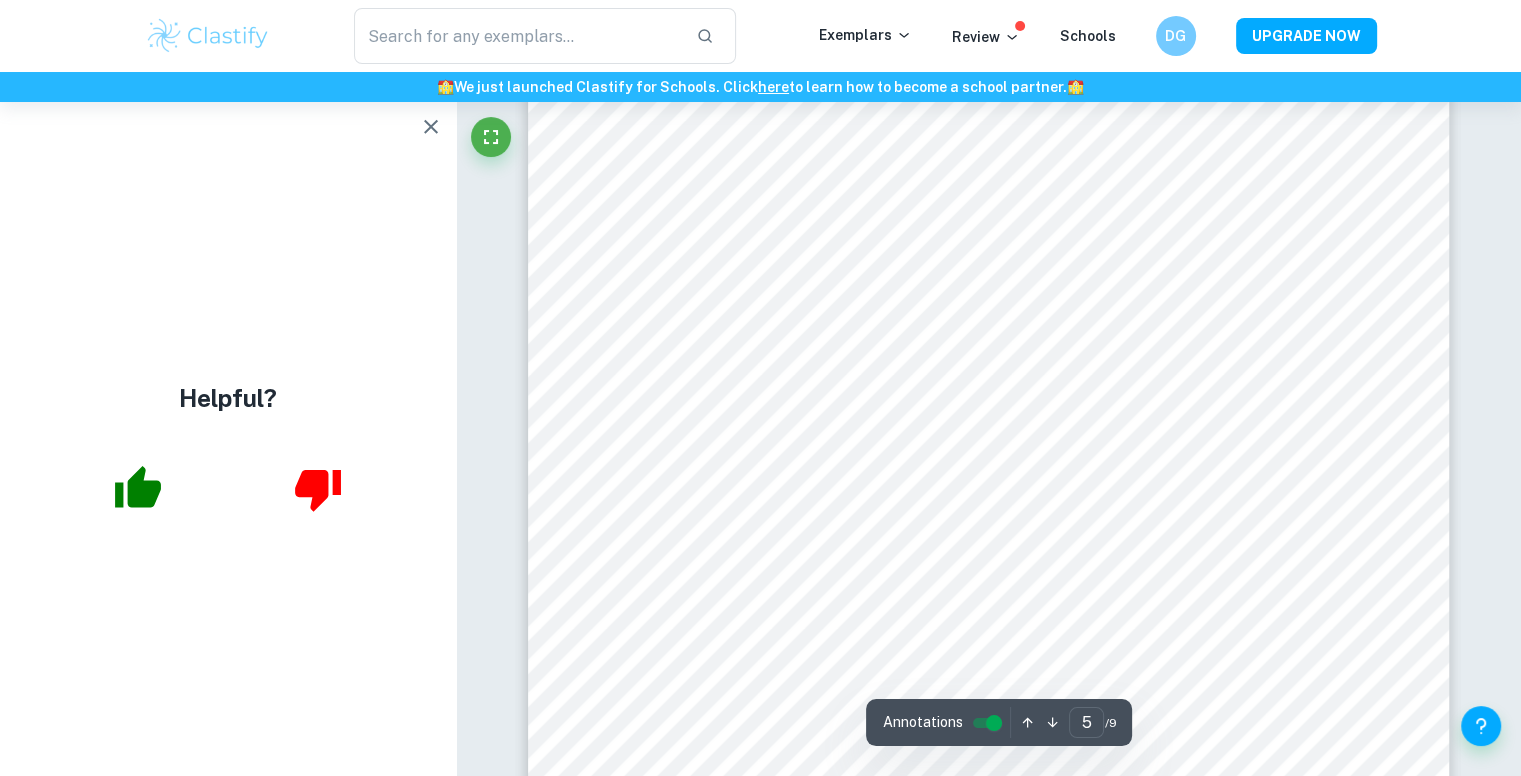 scroll, scrollTop: 5788, scrollLeft: 0, axis: vertical 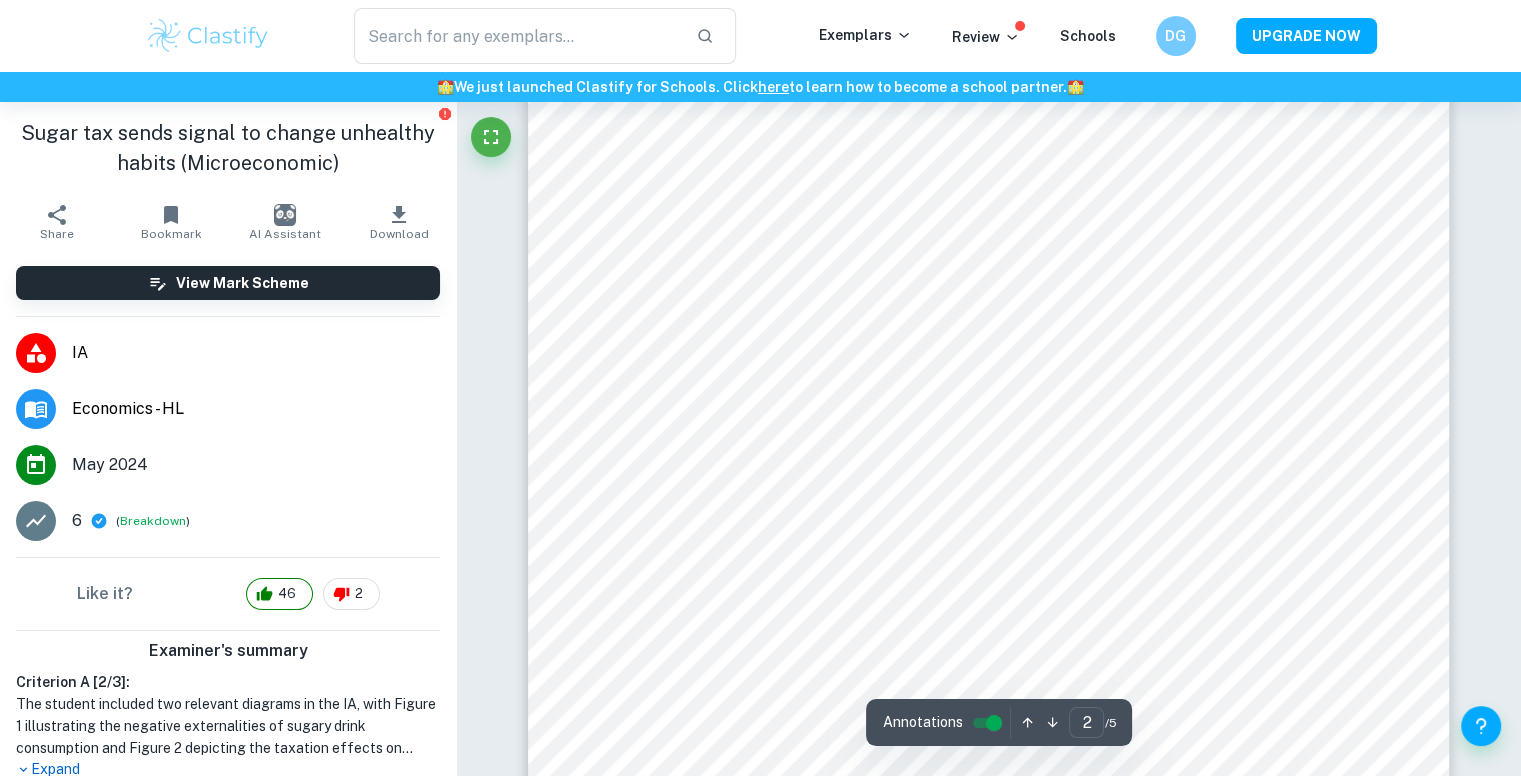 type on "1" 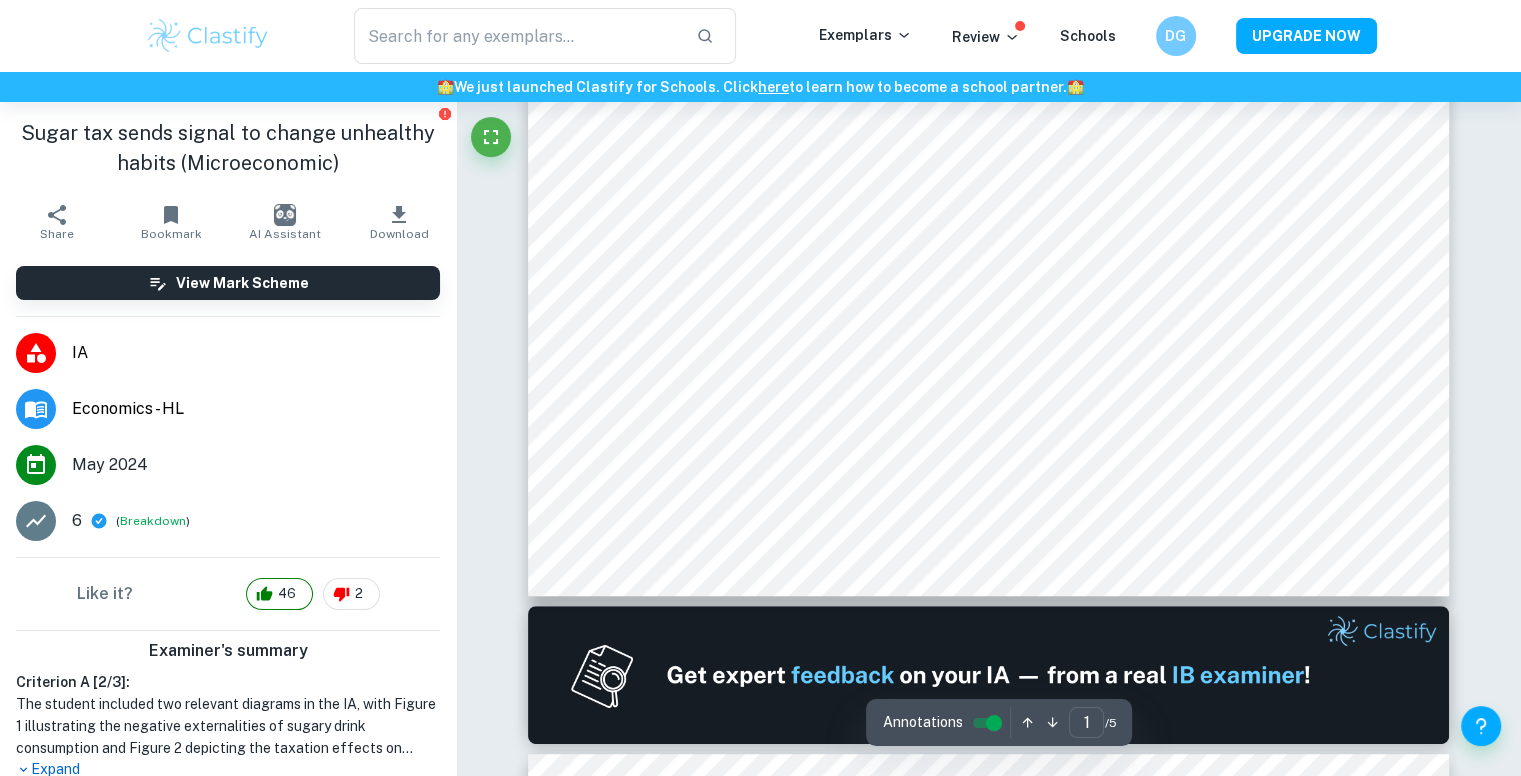 scroll, scrollTop: 0, scrollLeft: 0, axis: both 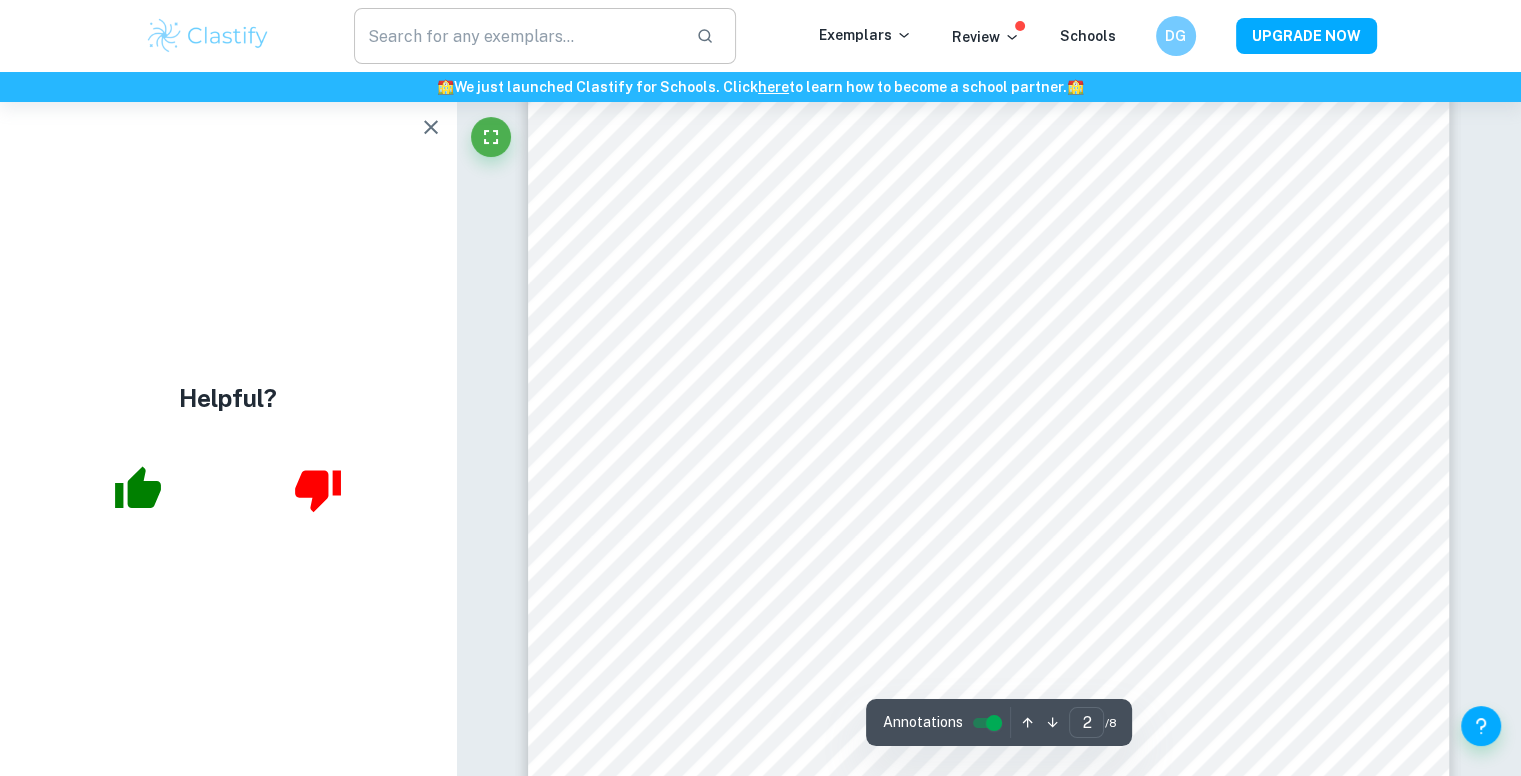 type on "1" 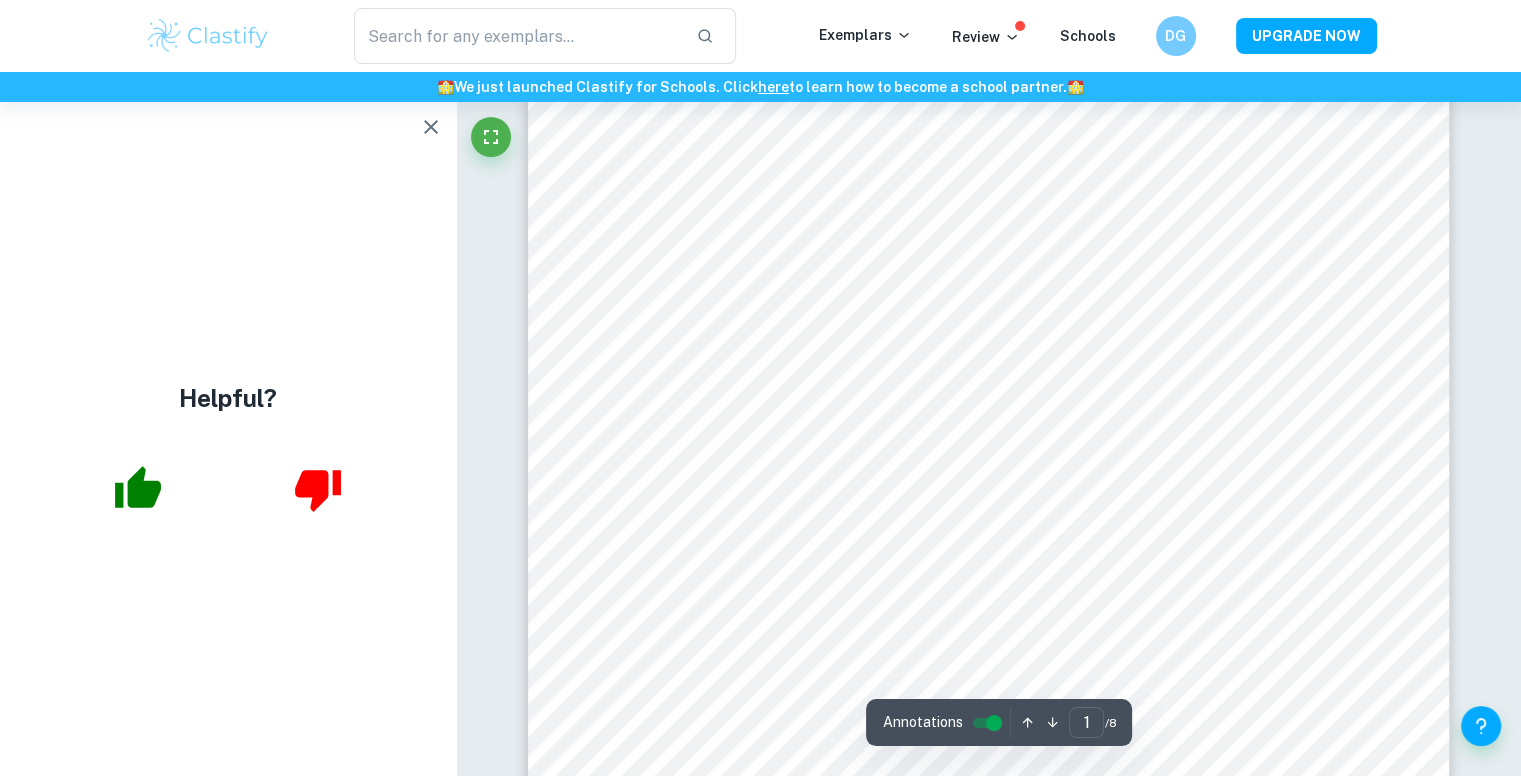 scroll, scrollTop: 22, scrollLeft: 0, axis: vertical 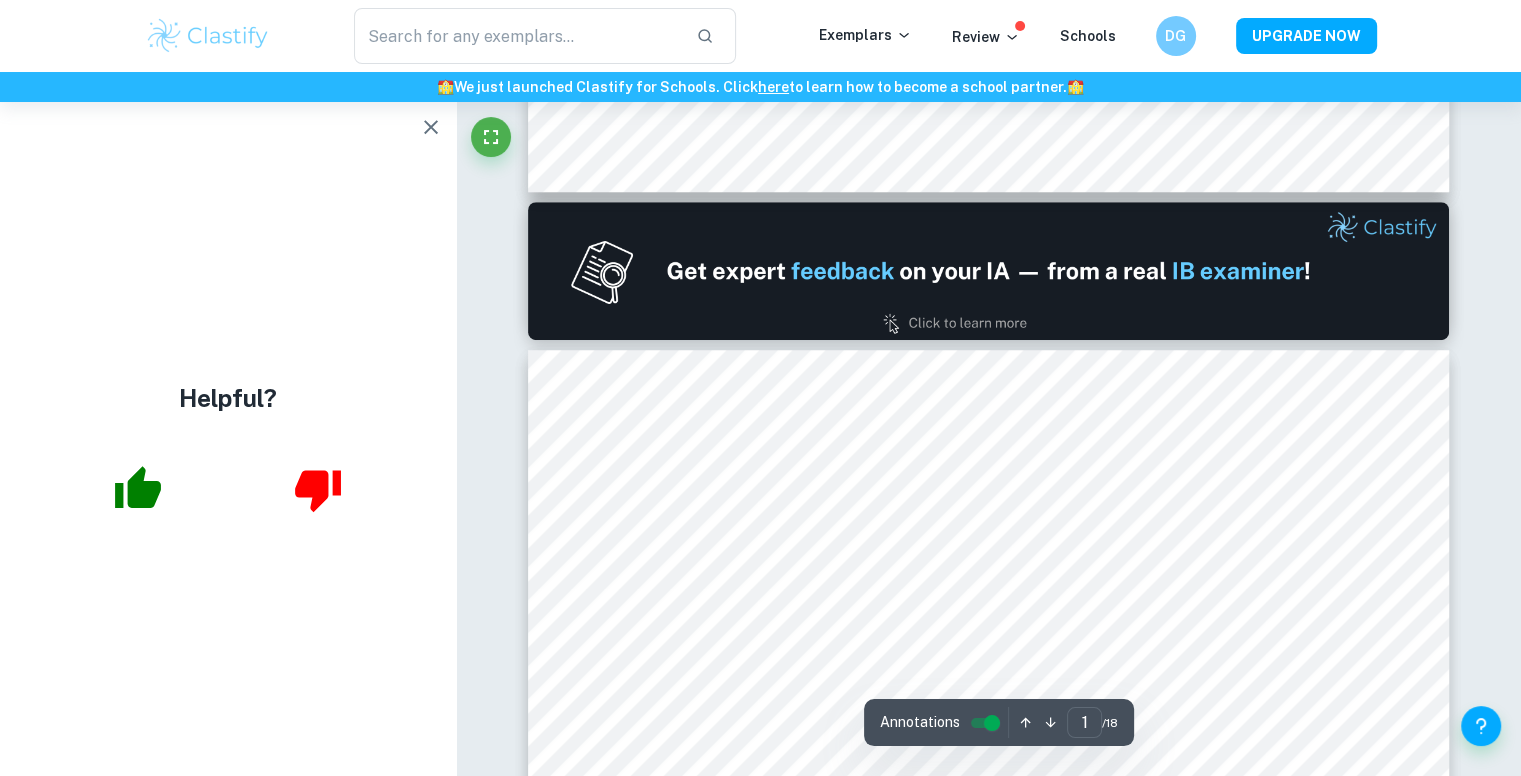 type on "2" 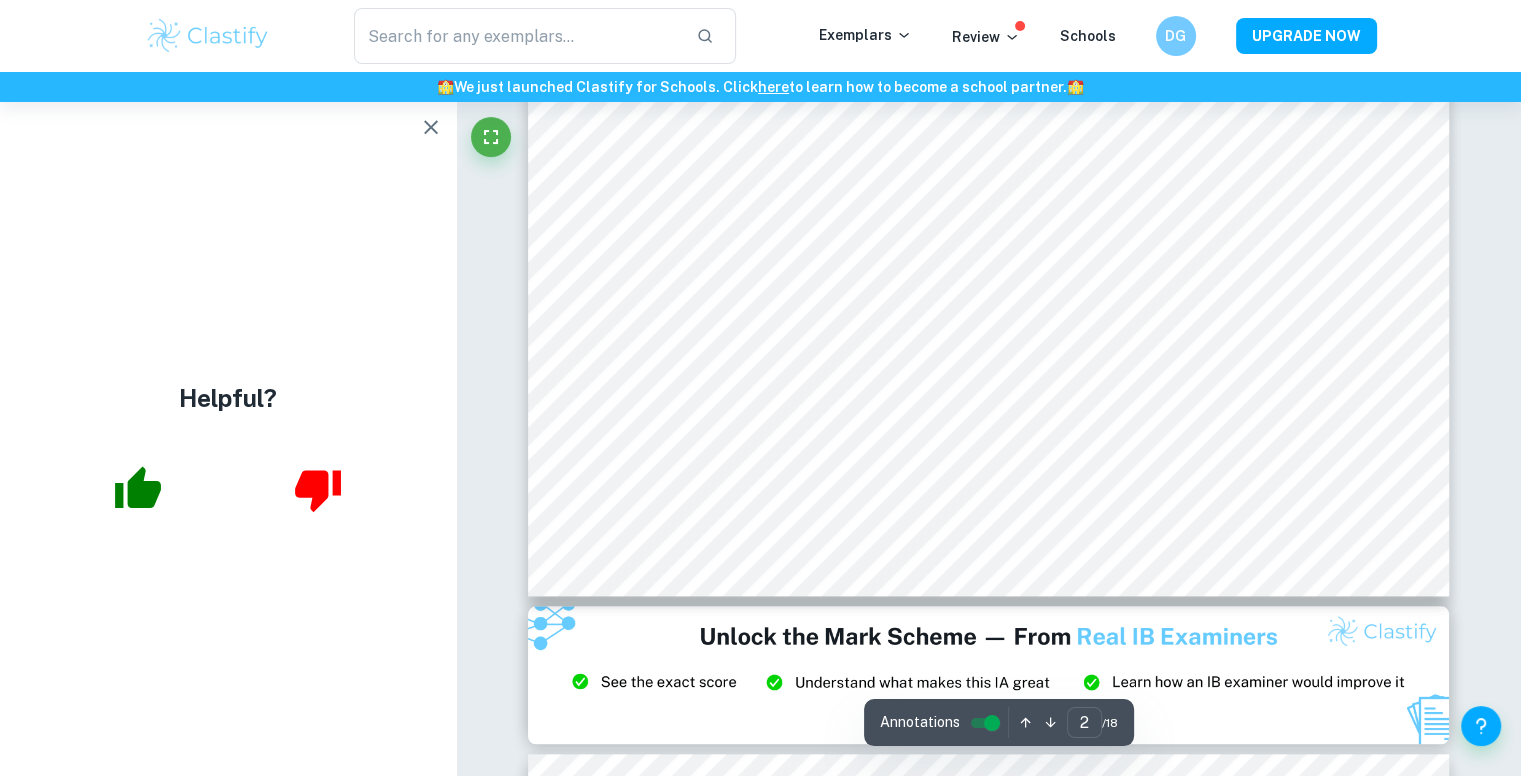 scroll, scrollTop: 2076, scrollLeft: 0, axis: vertical 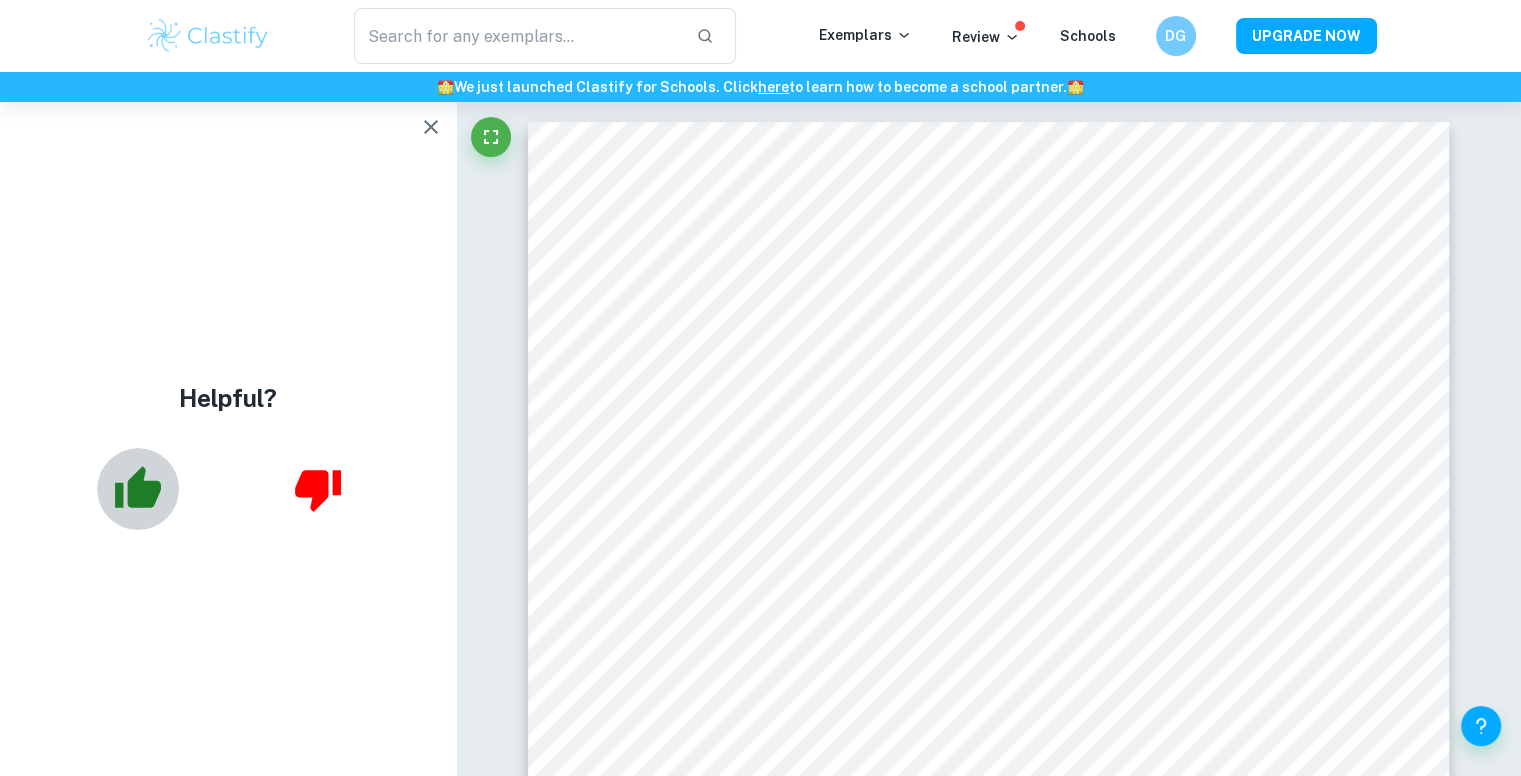 click 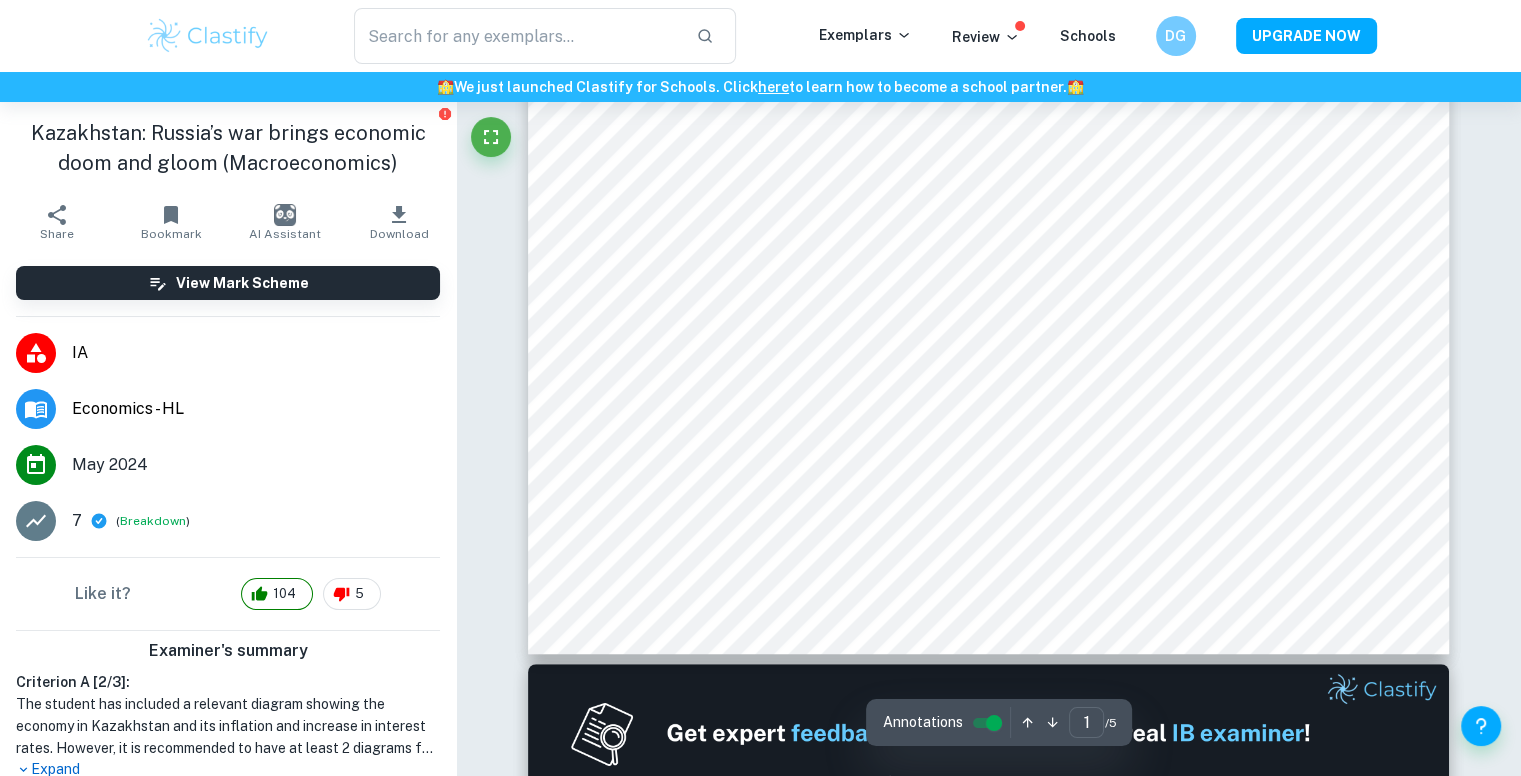 scroll, scrollTop: 0, scrollLeft: 0, axis: both 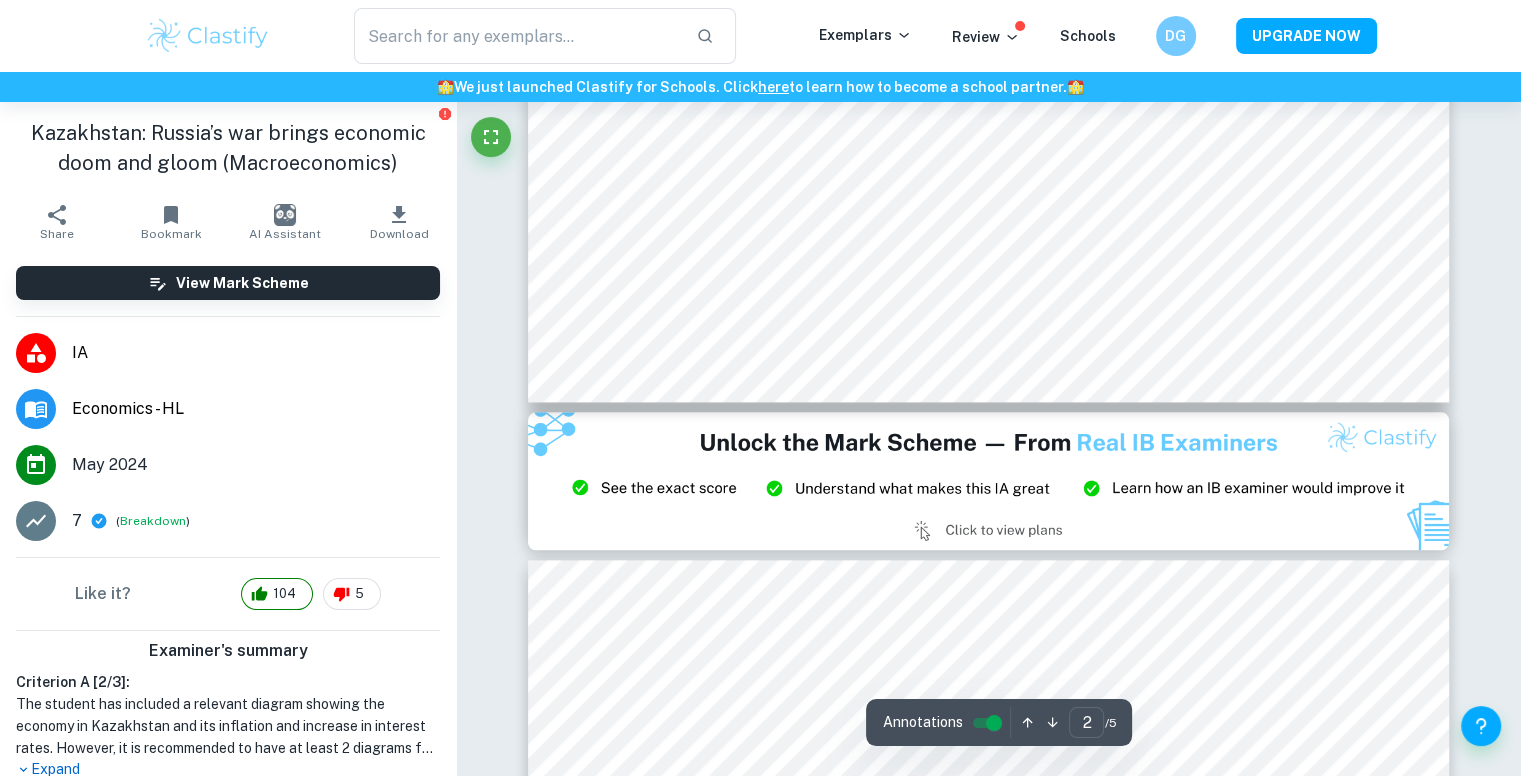 type on "3" 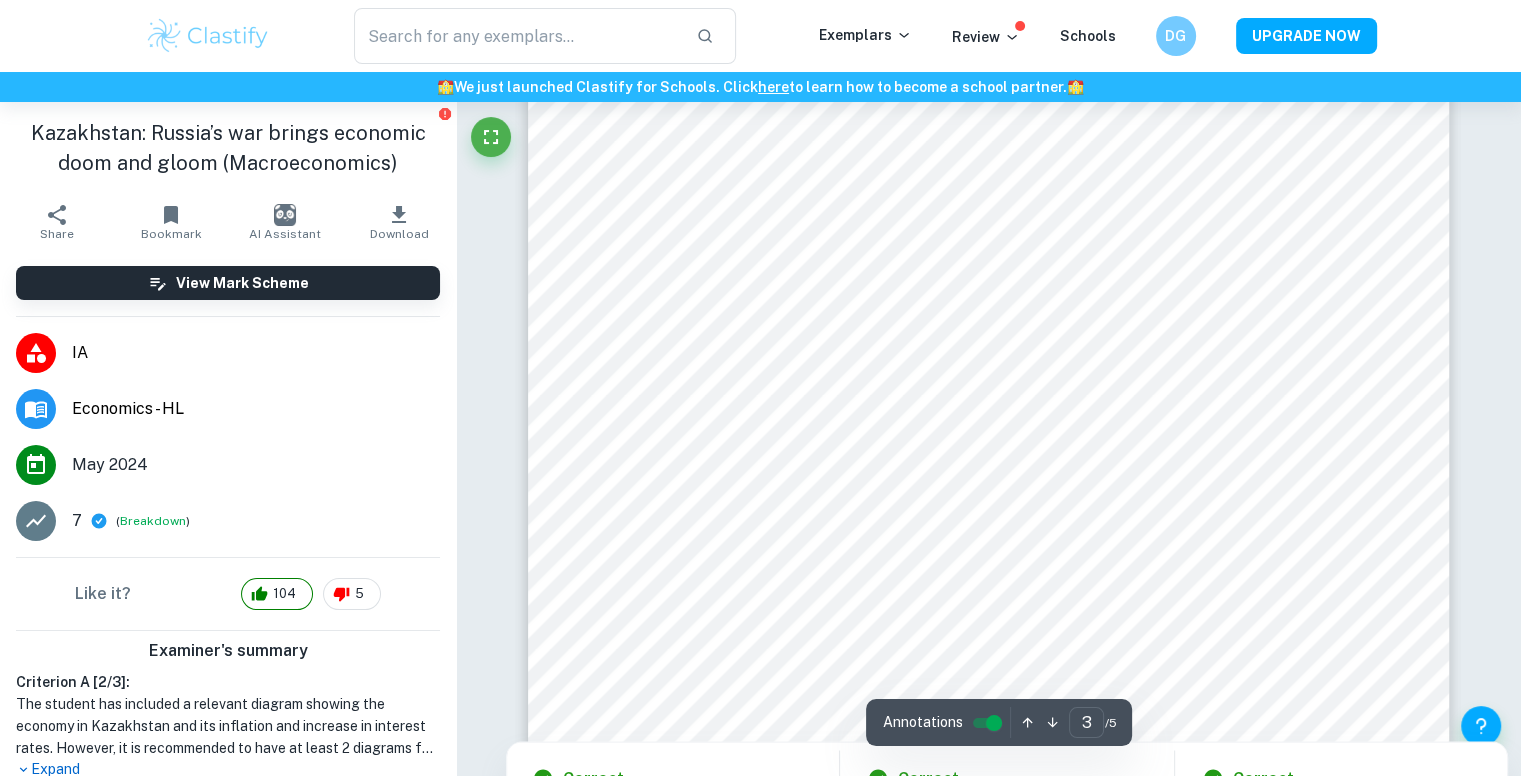 scroll, scrollTop: 3247, scrollLeft: 0, axis: vertical 